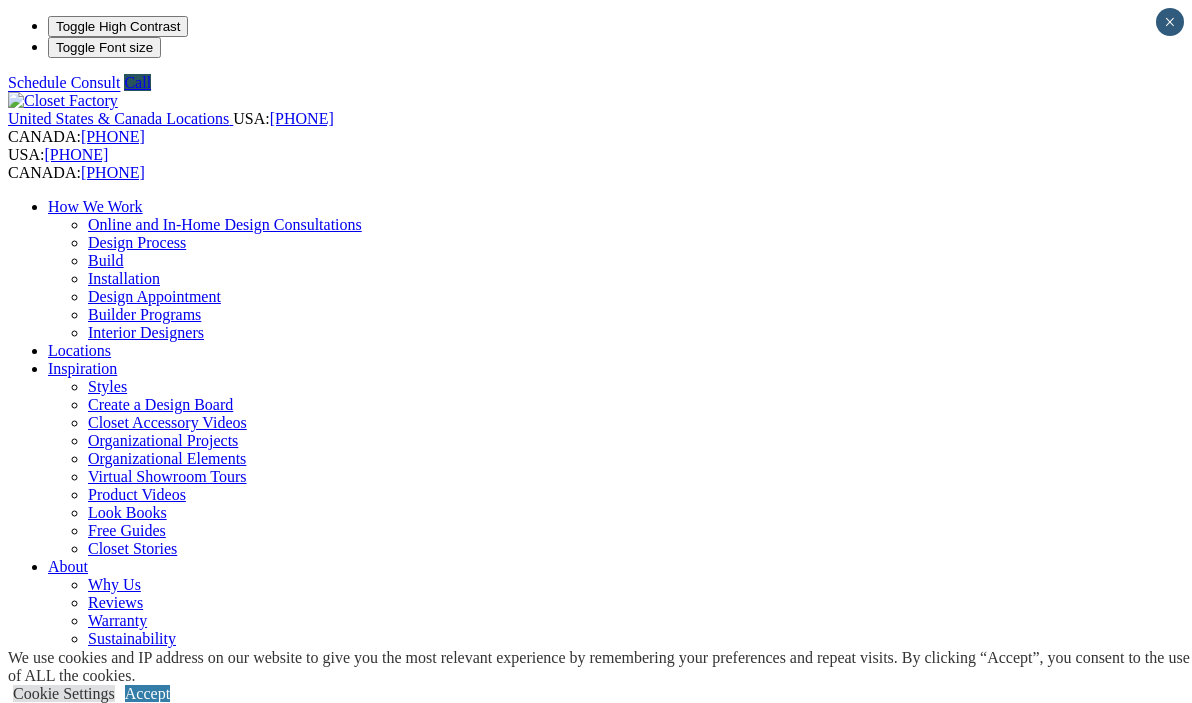 scroll, scrollTop: 0, scrollLeft: 0, axis: both 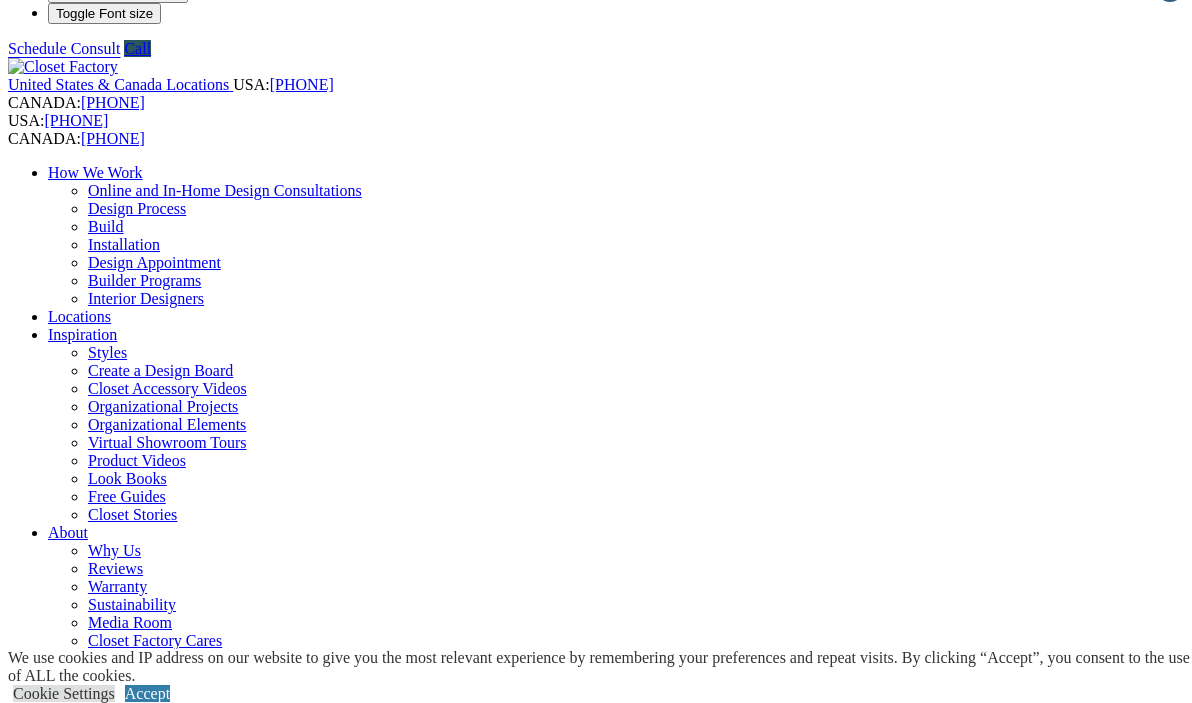 click on "CLOSE (X)" at bounding box center [46, 1809] 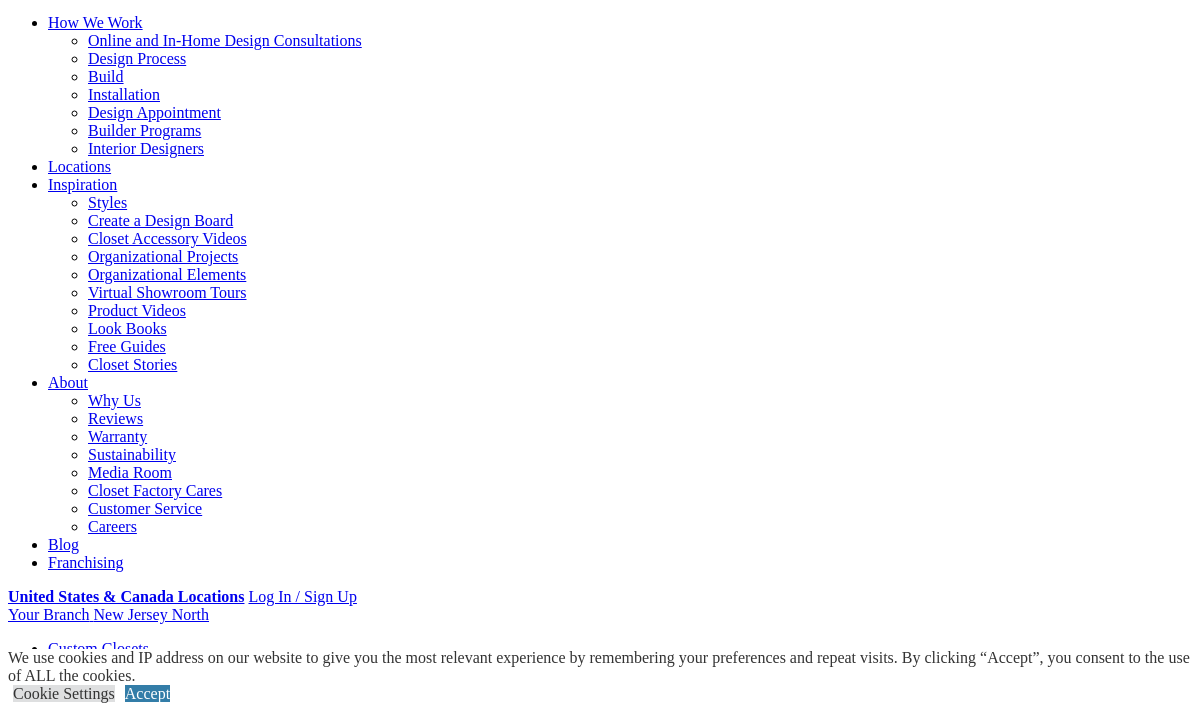 scroll, scrollTop: 181, scrollLeft: 0, axis: vertical 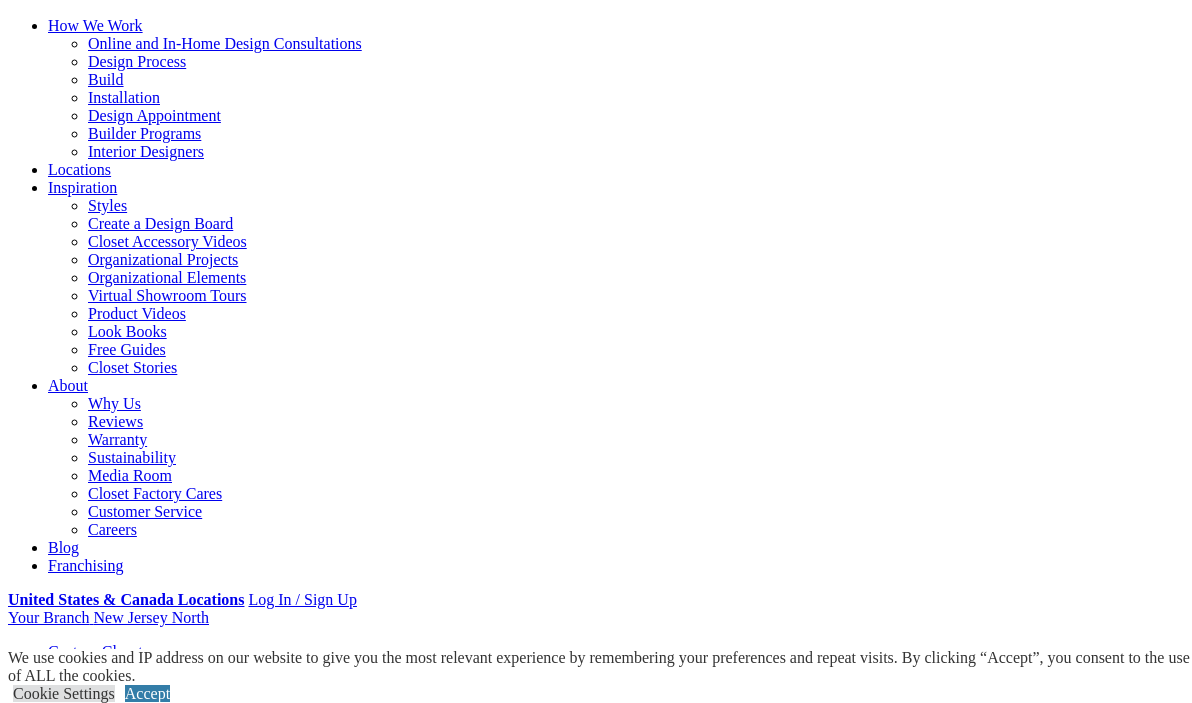 click on "Gallery" at bounding box center [111, 1859] 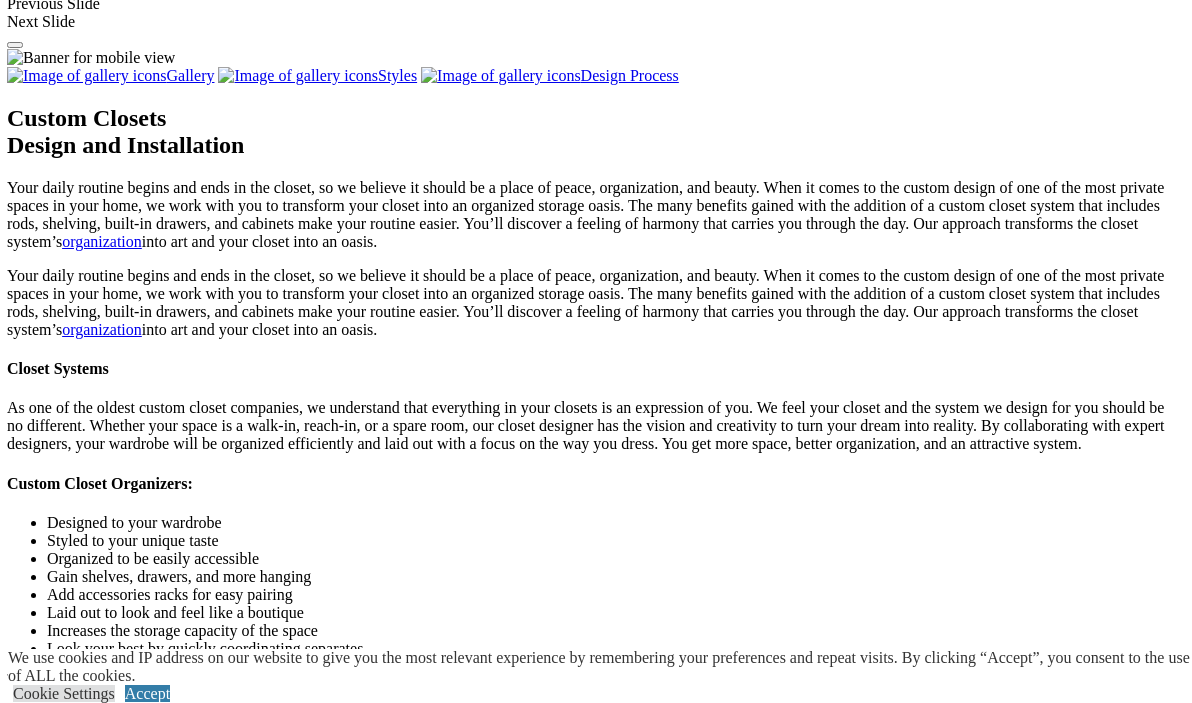 scroll, scrollTop: 1965, scrollLeft: 0, axis: vertical 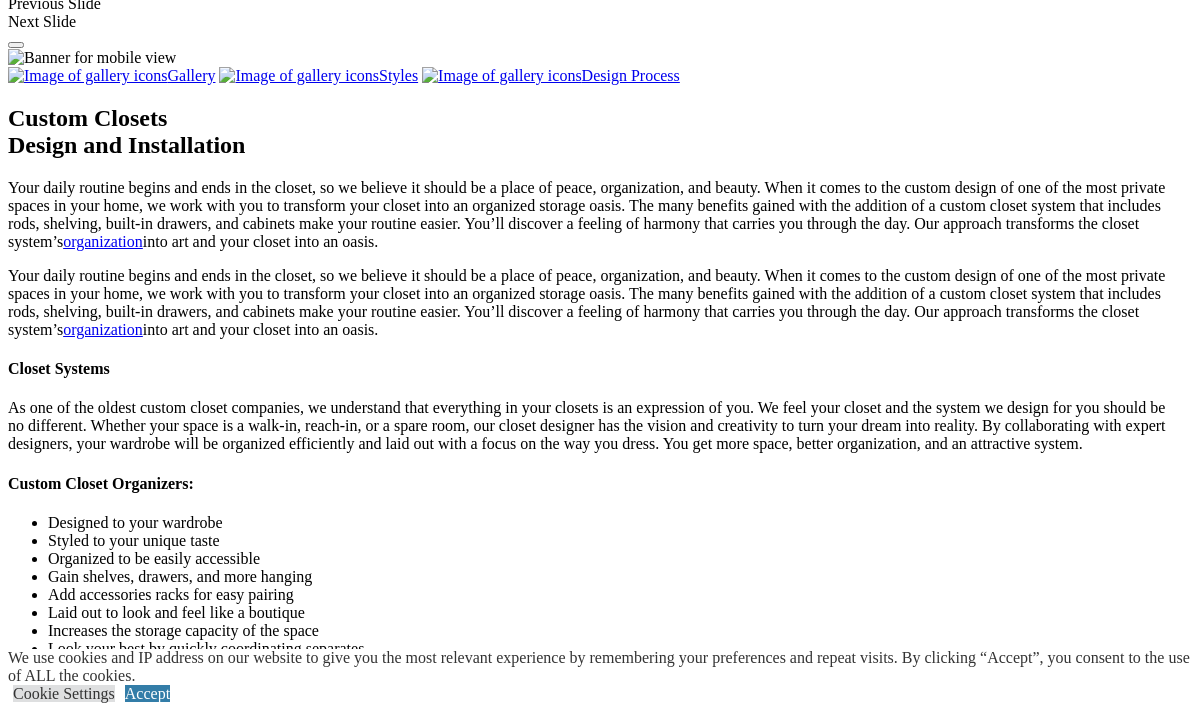 click at bounding box center [162, 1909] 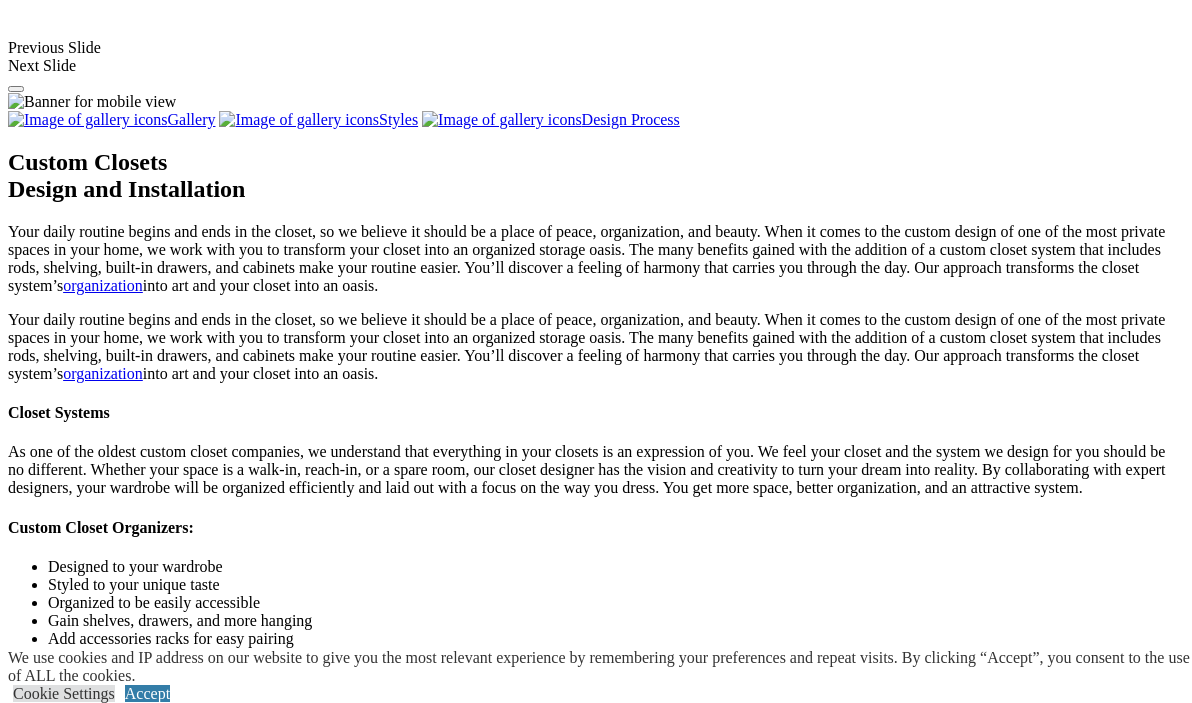 scroll, scrollTop: 1913, scrollLeft: 0, axis: vertical 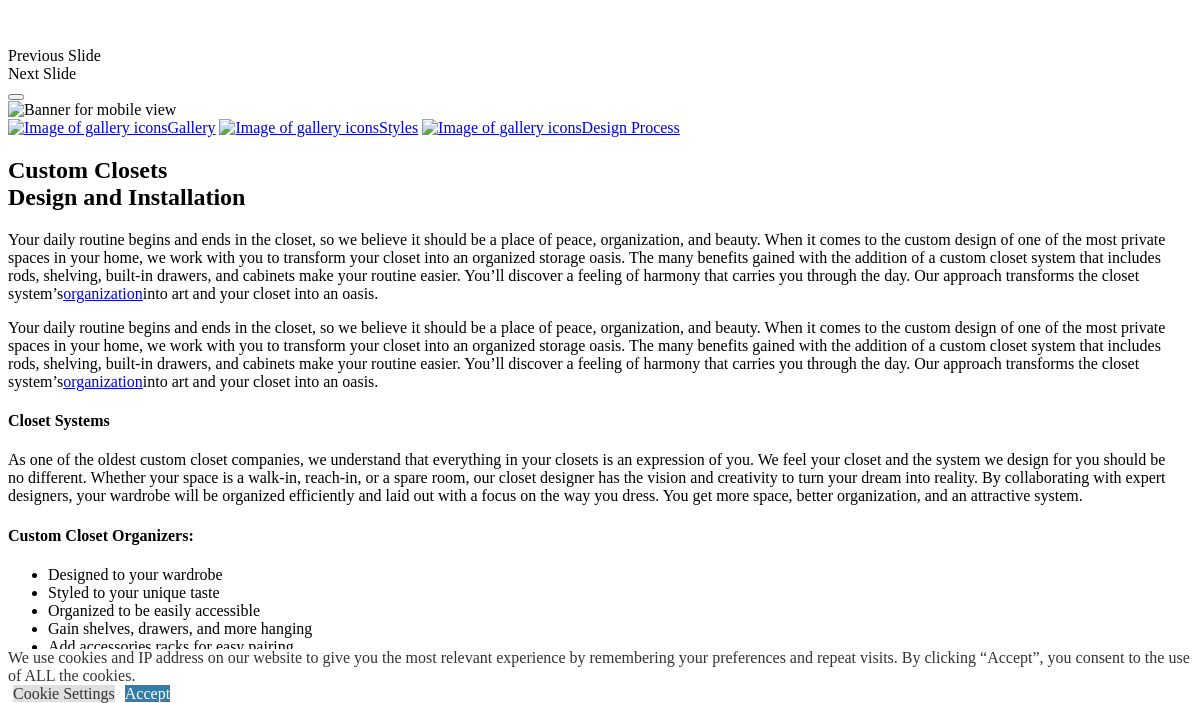 click at bounding box center [335, 1786] 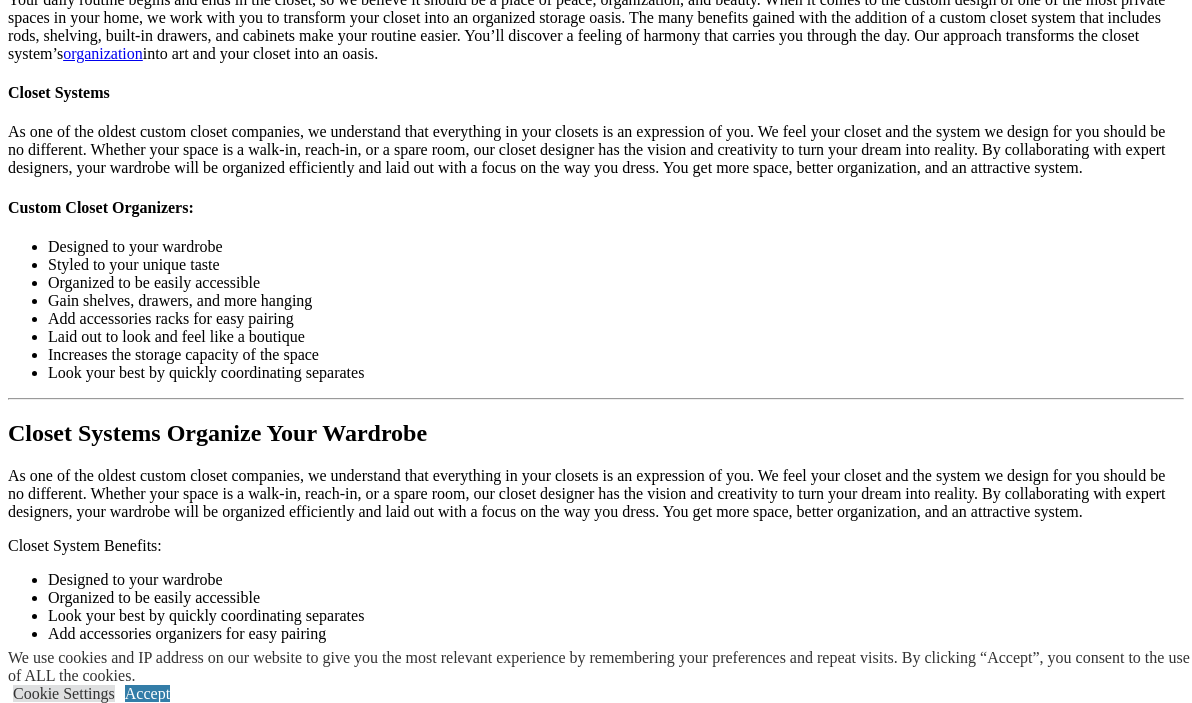 scroll, scrollTop: 2242, scrollLeft: 0, axis: vertical 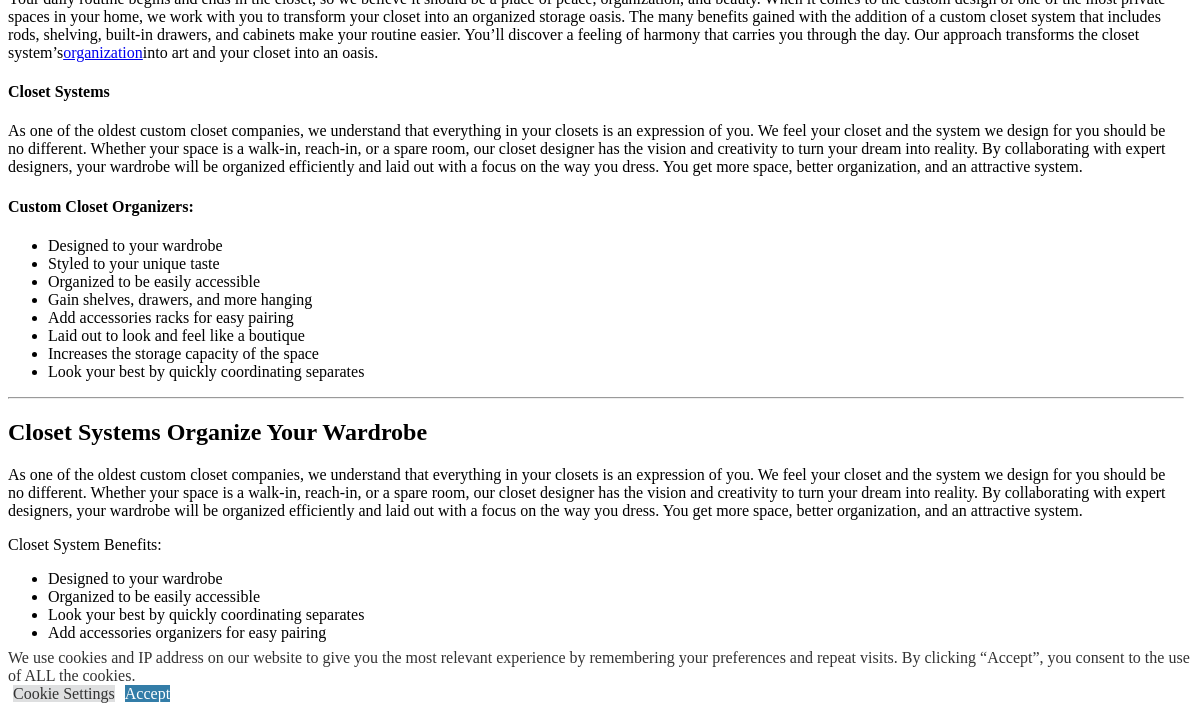 click at bounding box center [463, 1806] 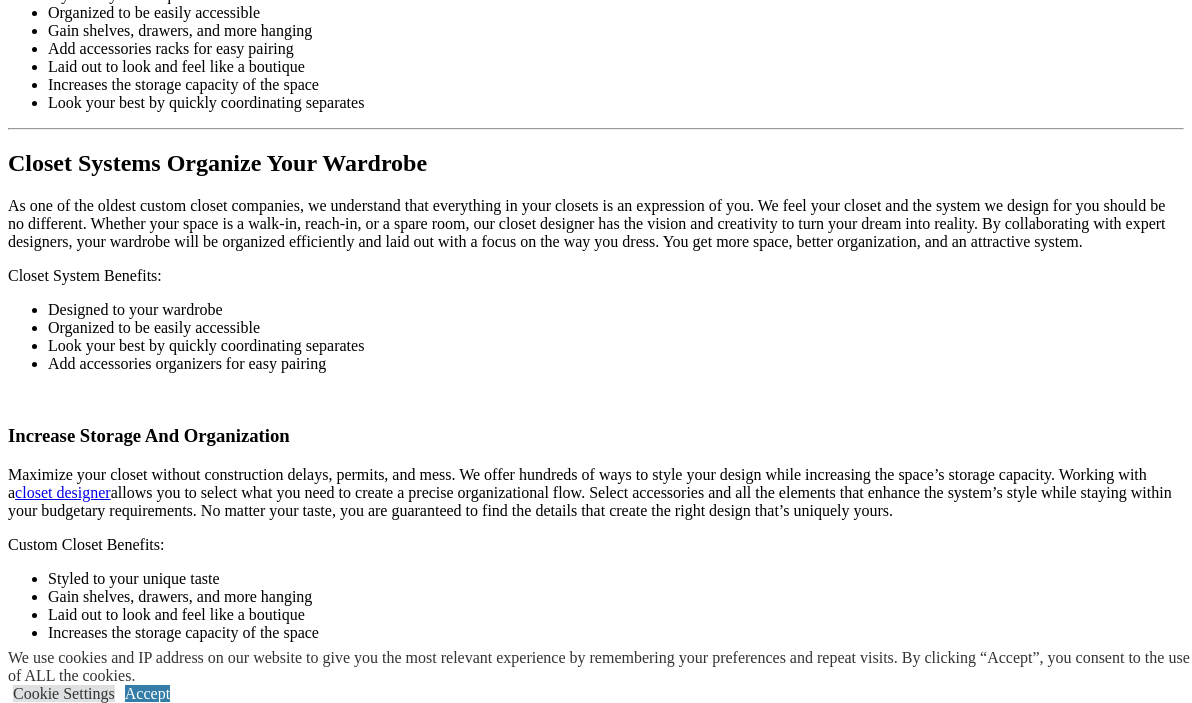 scroll, scrollTop: 2512, scrollLeft: 0, axis: vertical 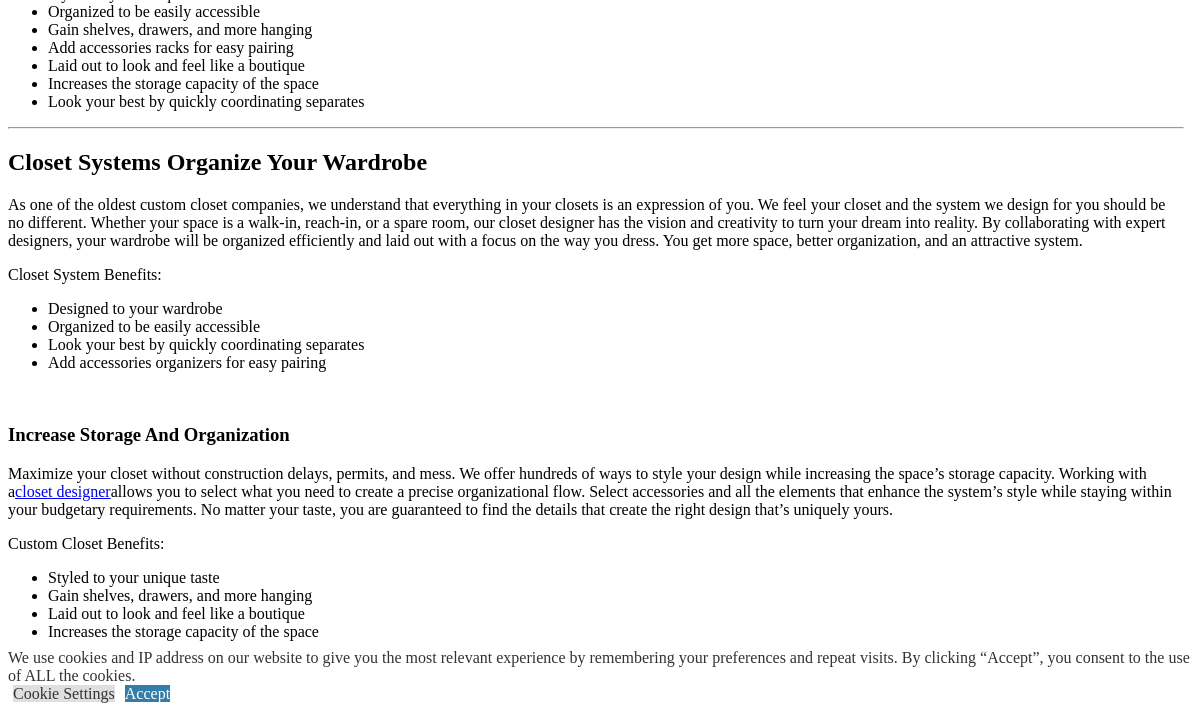 click at bounding box center [83, 1885] 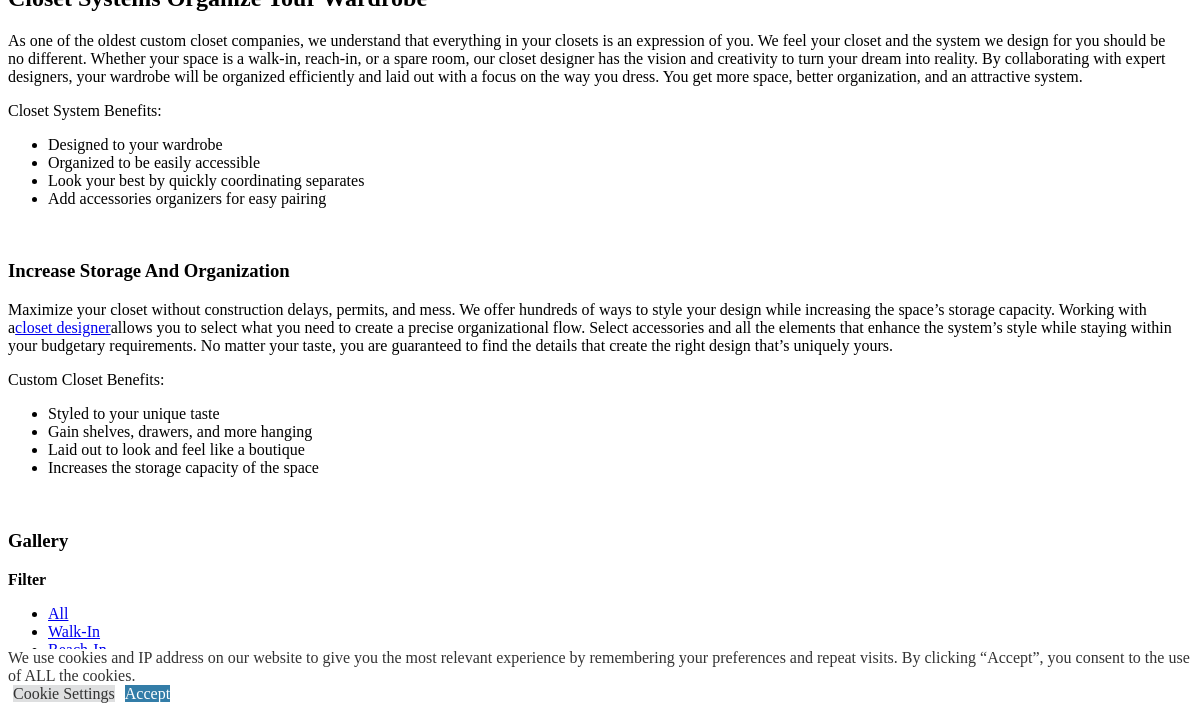 scroll, scrollTop: 2679, scrollLeft: 0, axis: vertical 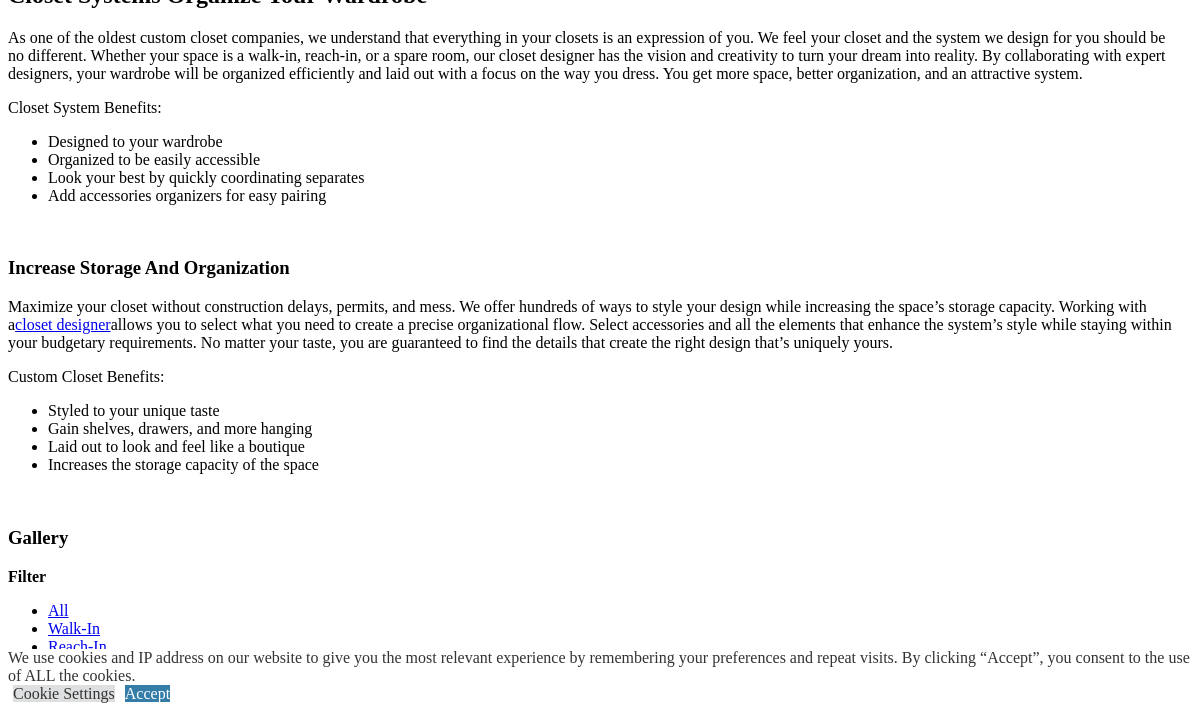 click at bounding box center (150, 1893) 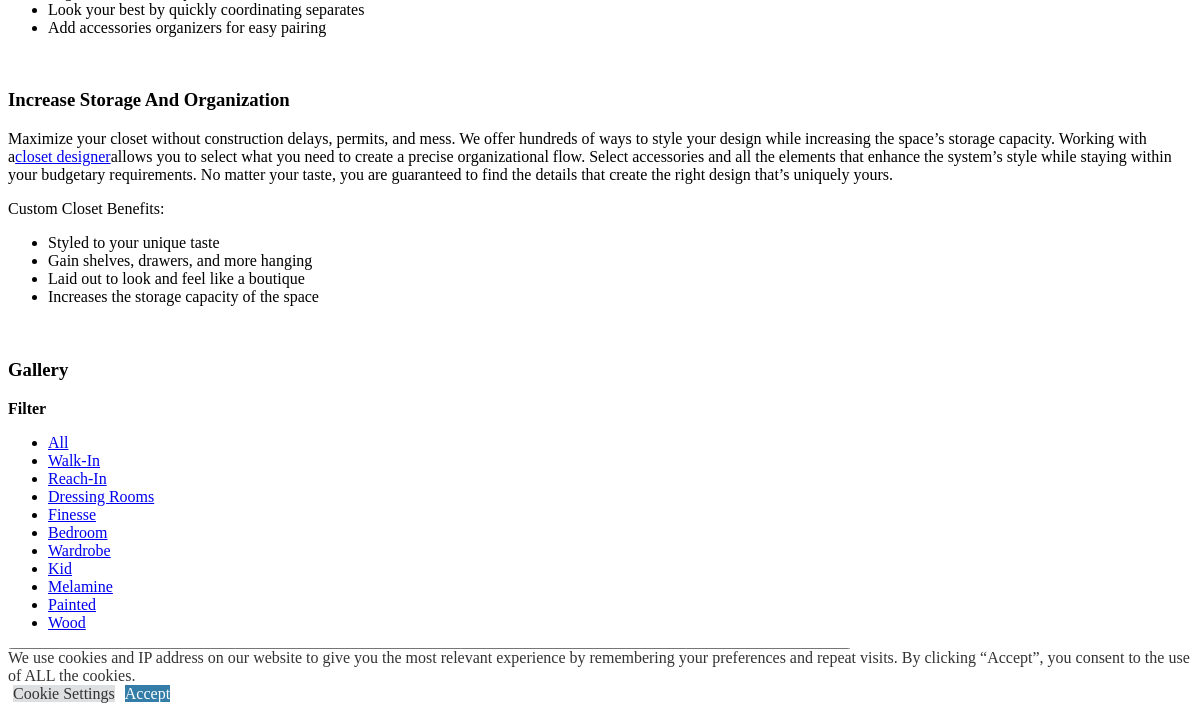 scroll, scrollTop: 2848, scrollLeft: 0, axis: vertical 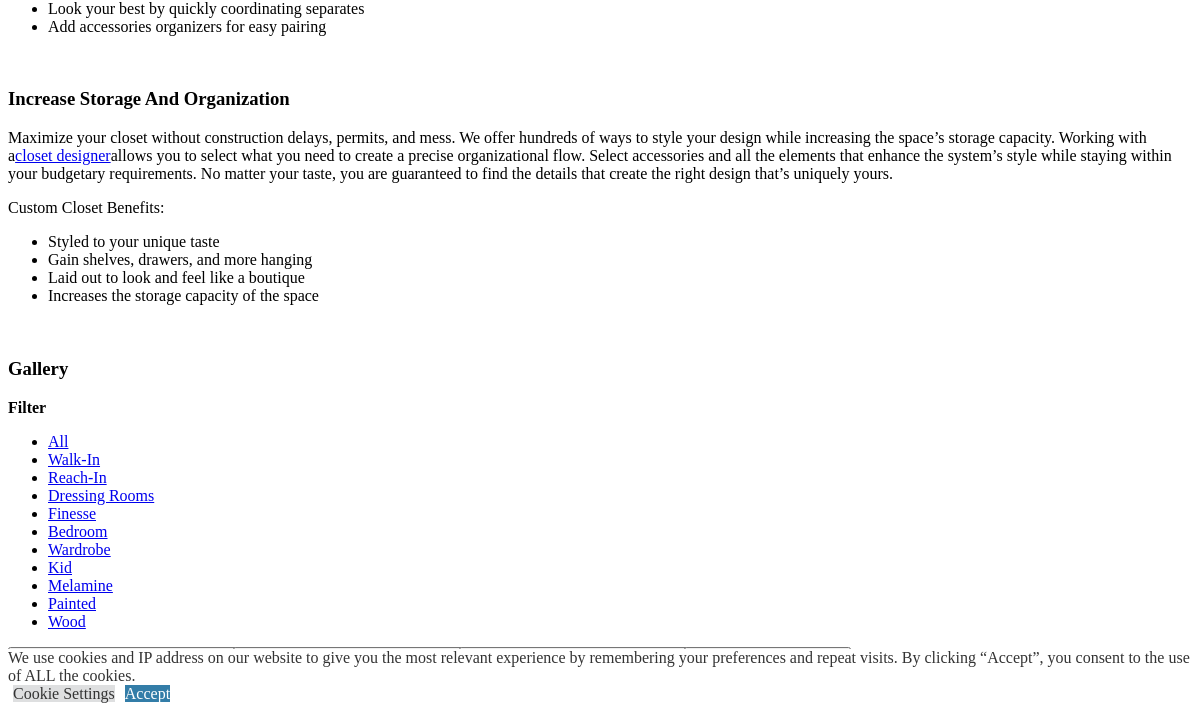 click at bounding box center [457, 1898] 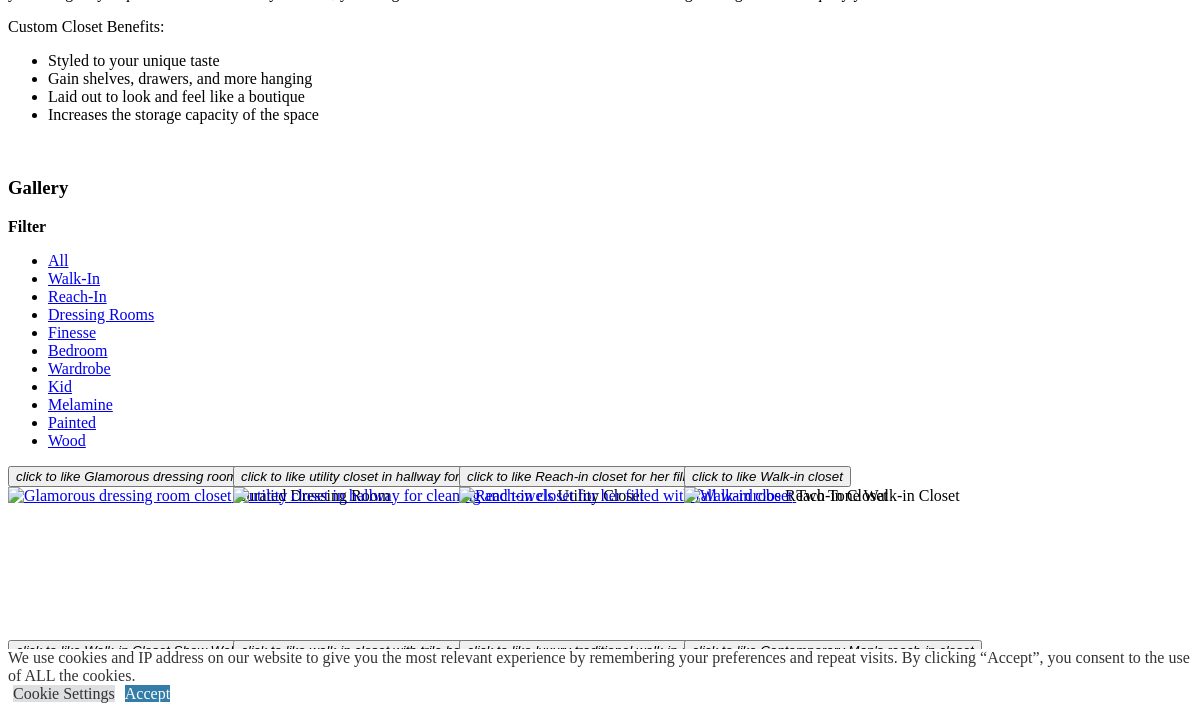 scroll, scrollTop: 3056, scrollLeft: 0, axis: vertical 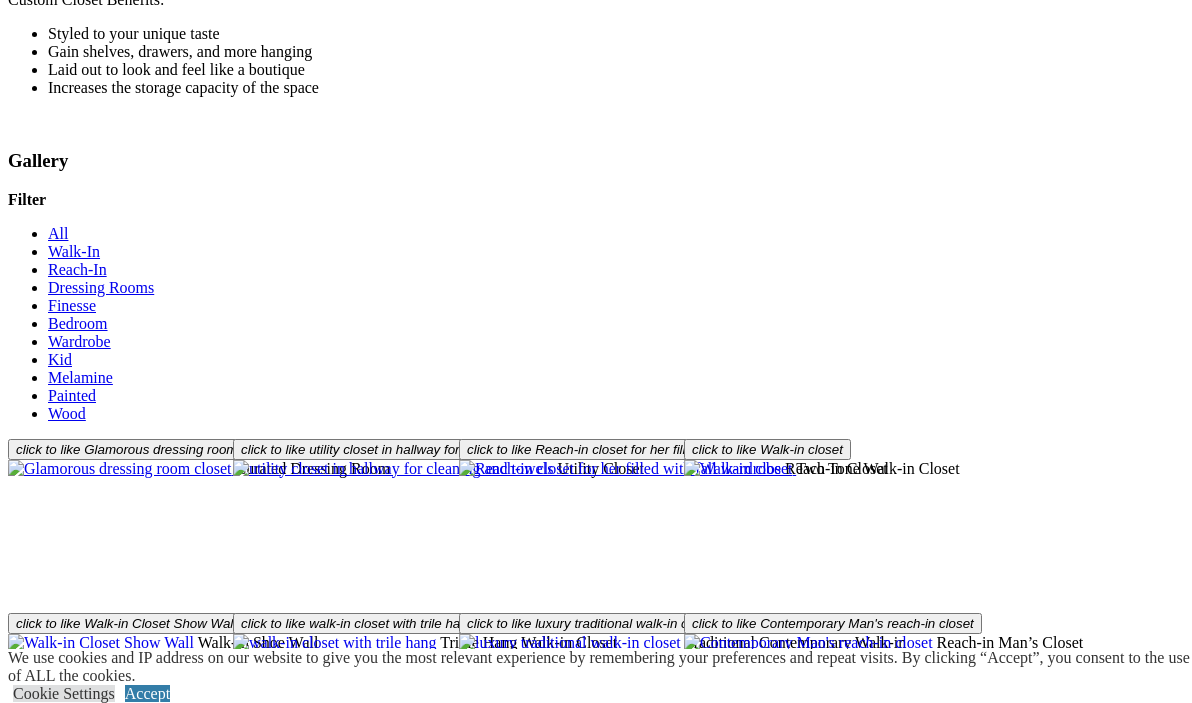 click at bounding box center (115, 1865) 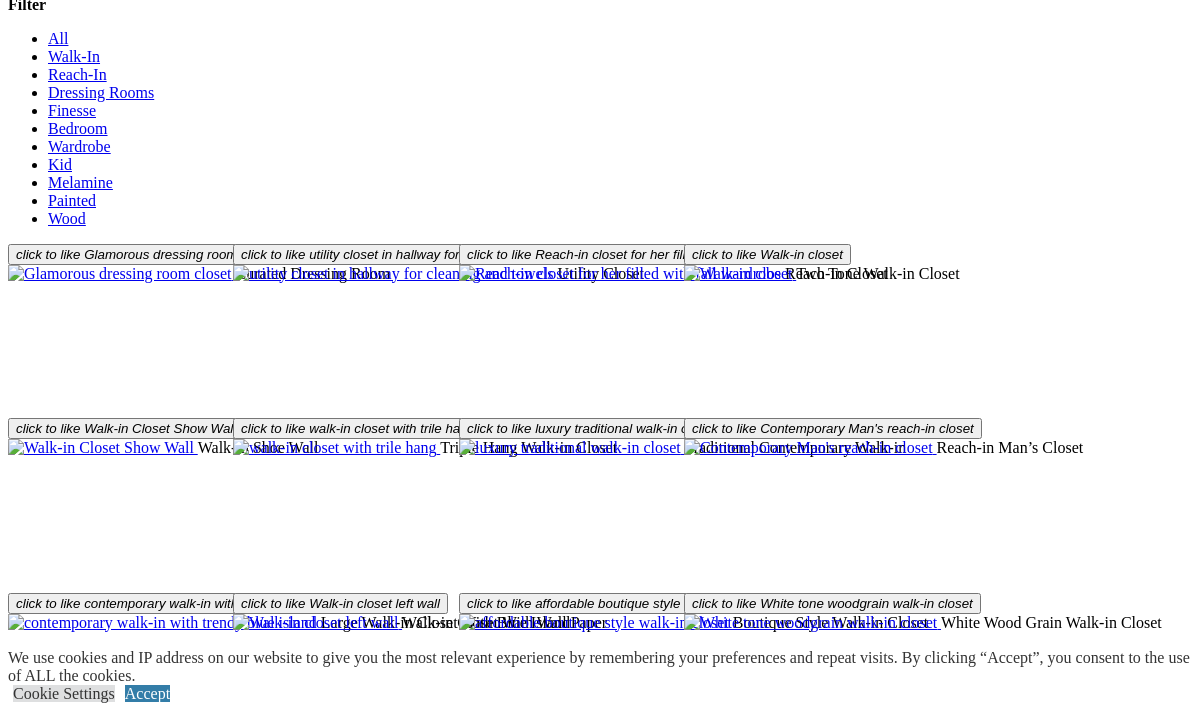 scroll, scrollTop: 3253, scrollLeft: 0, axis: vertical 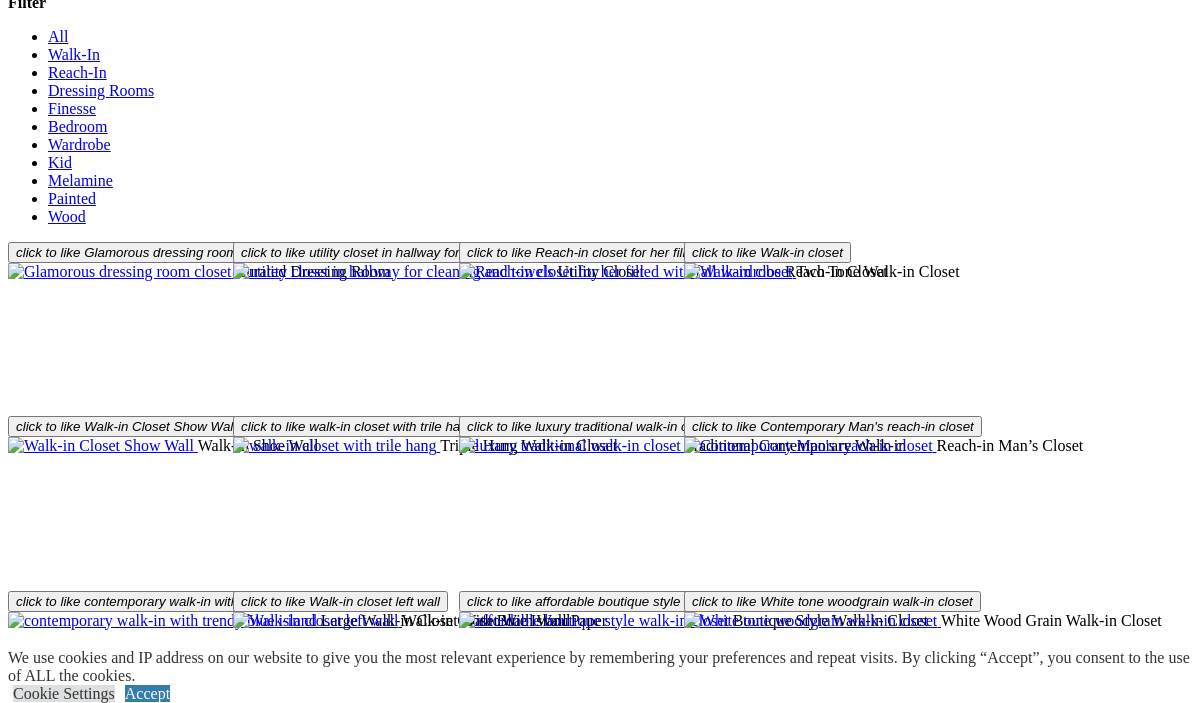 click at bounding box center (105, 1842) 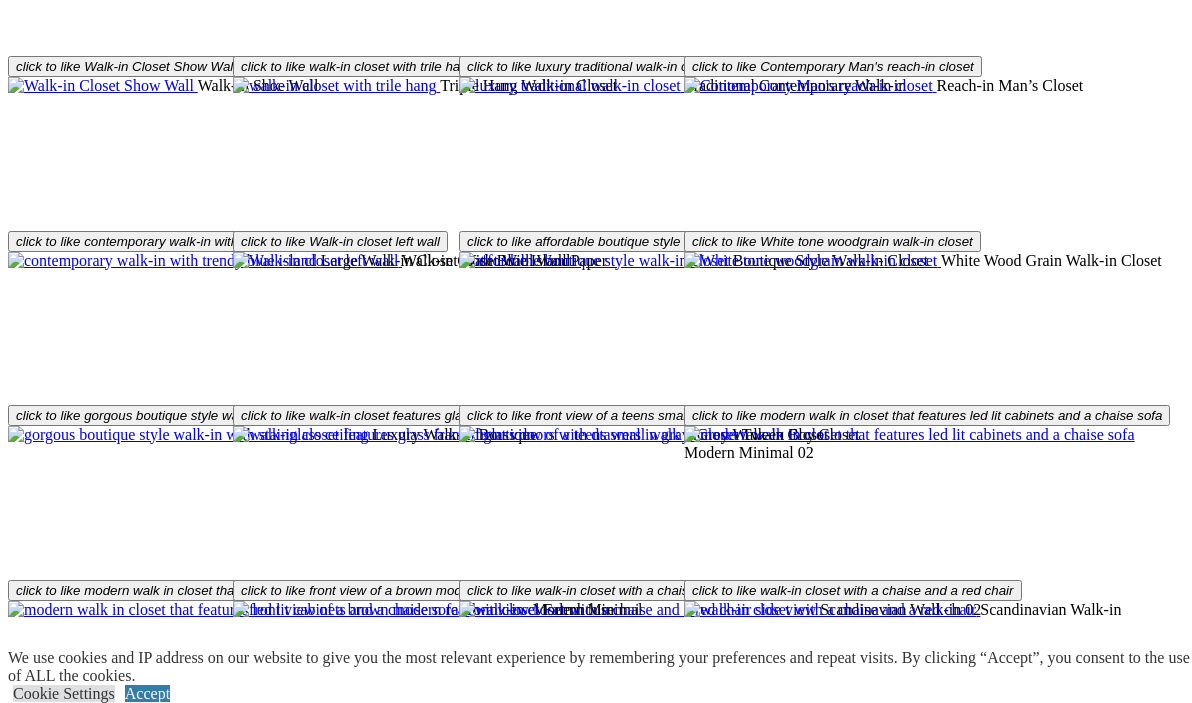scroll, scrollTop: 3616, scrollLeft: 0, axis: vertical 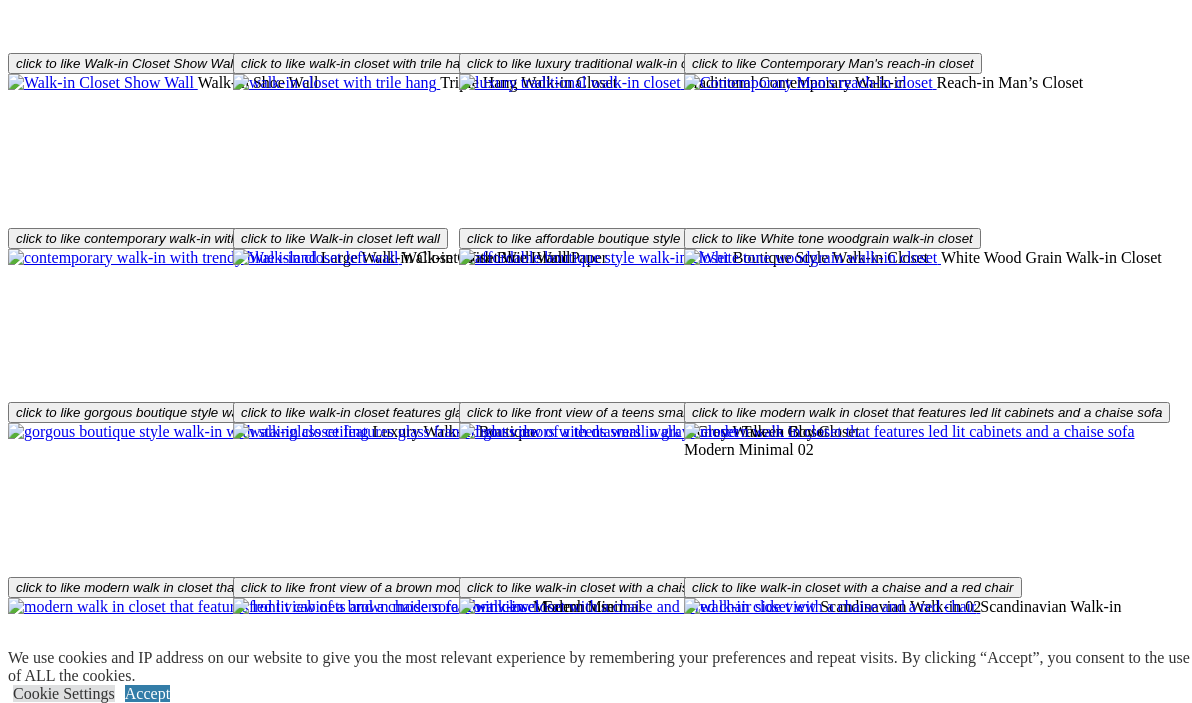 click at bounding box center [323, 1828] 